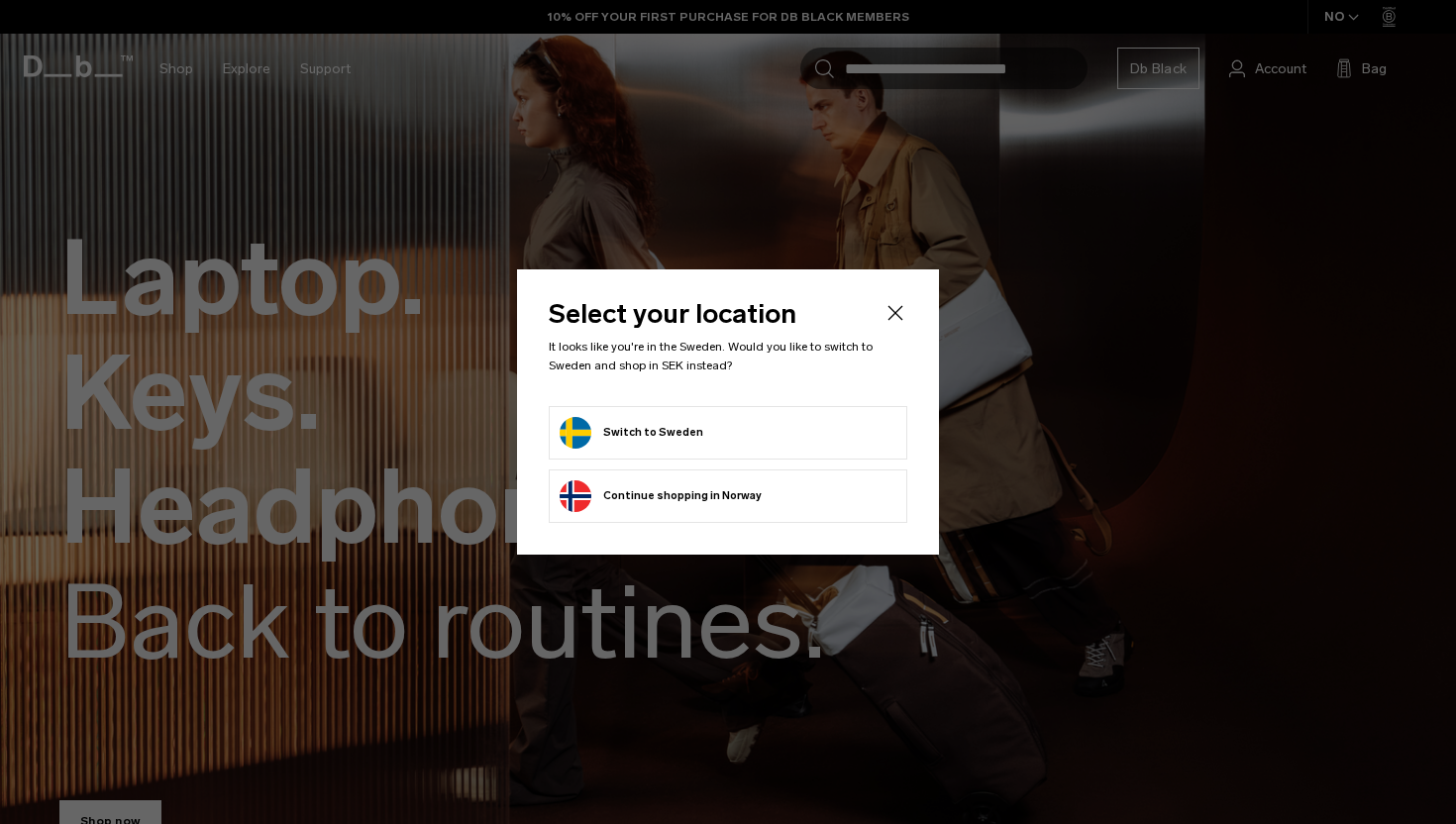 scroll, scrollTop: 0, scrollLeft: 0, axis: both 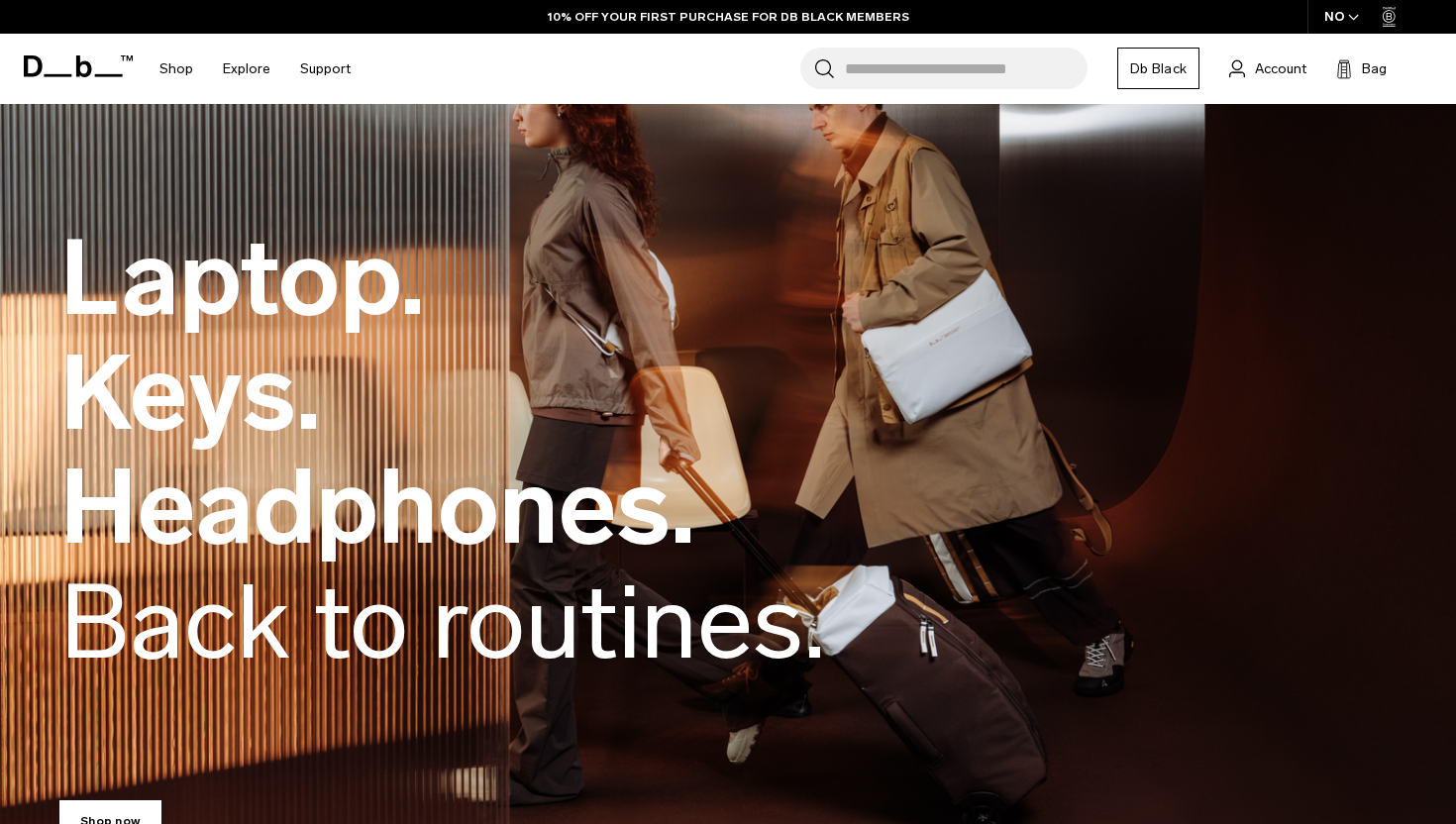 click on "Search for Bags, Luggage..." at bounding box center (966, 68) 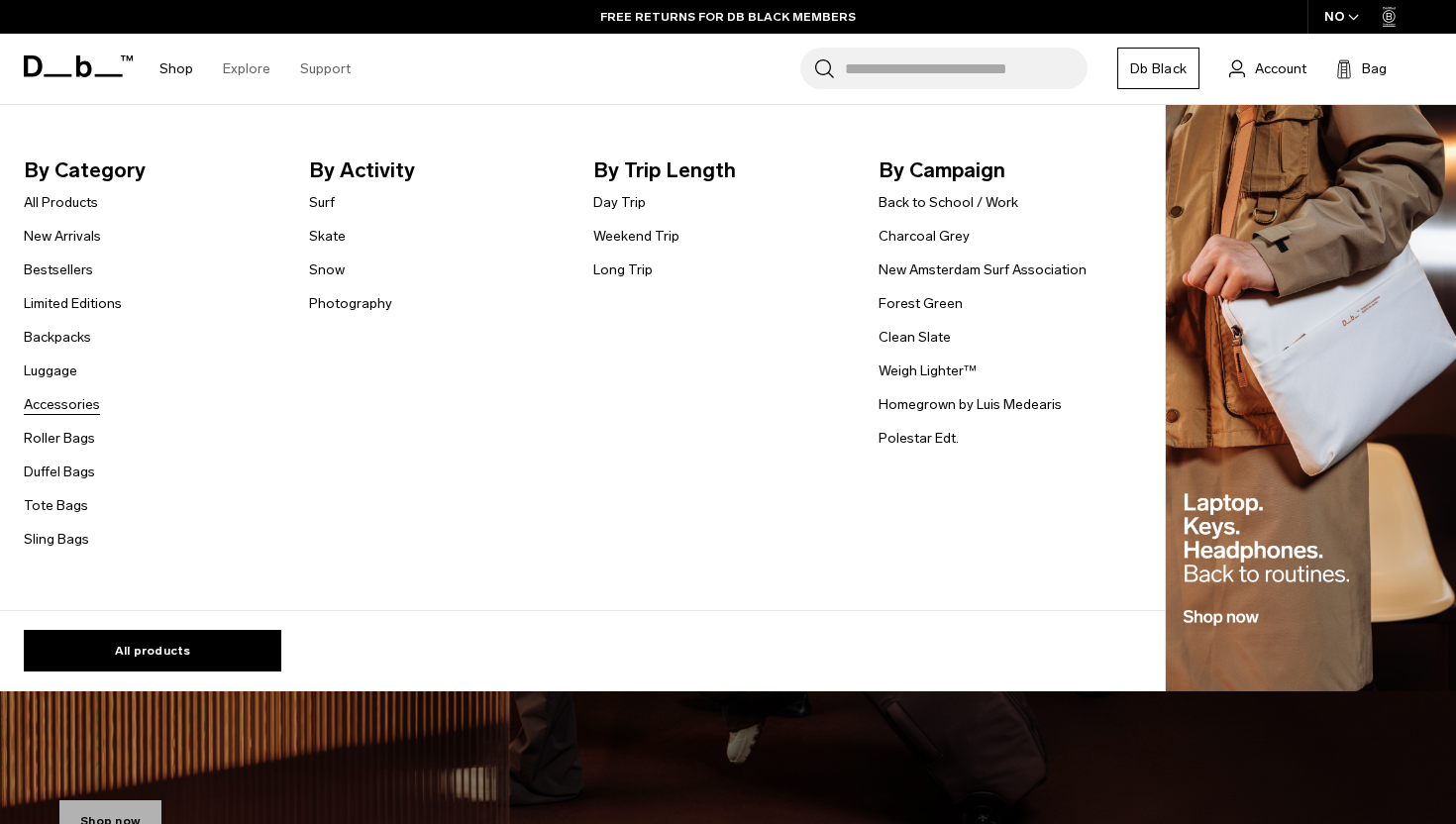 click on "Accessories" at bounding box center [61, 404] 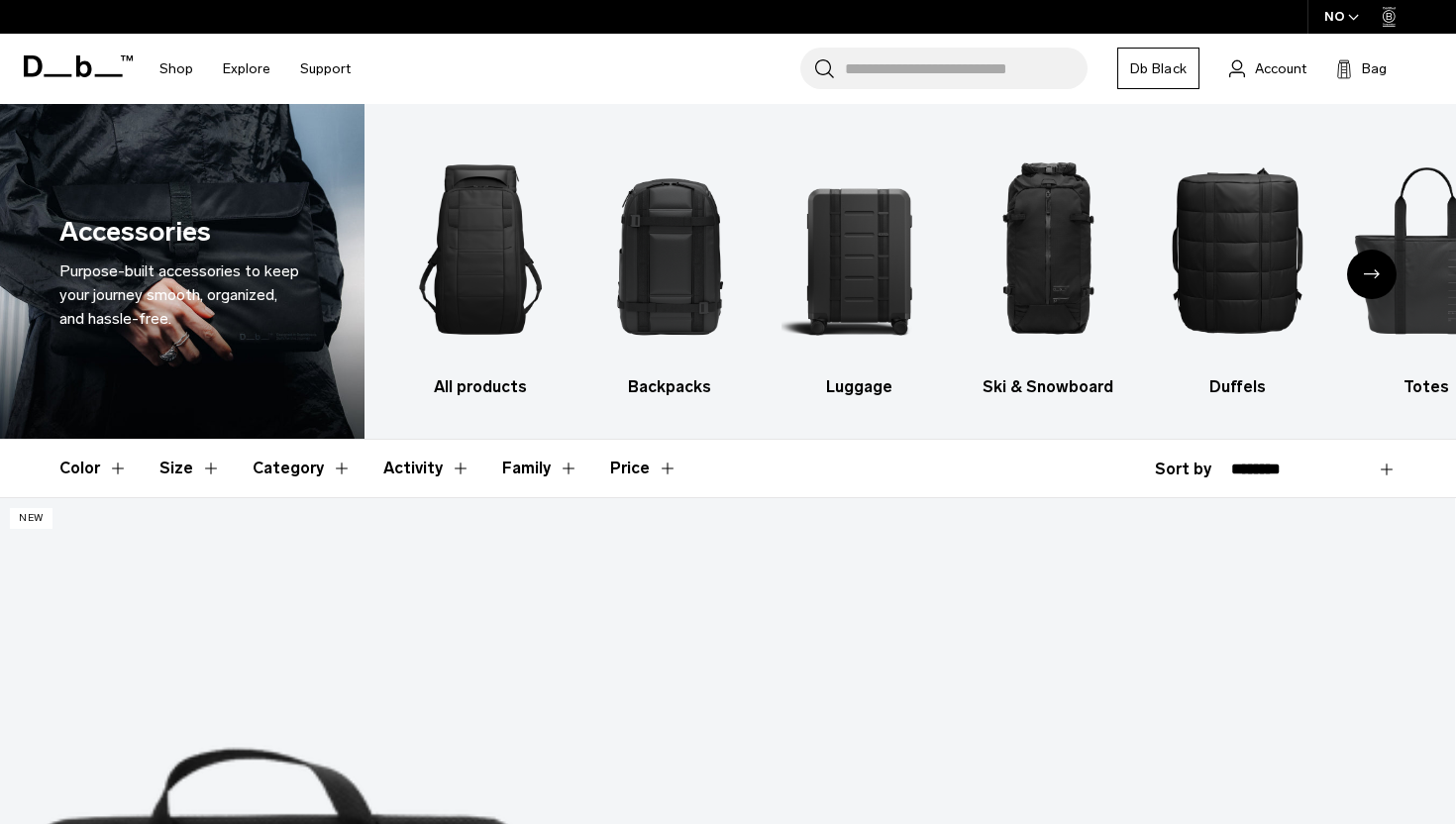 scroll, scrollTop: 0, scrollLeft: 0, axis: both 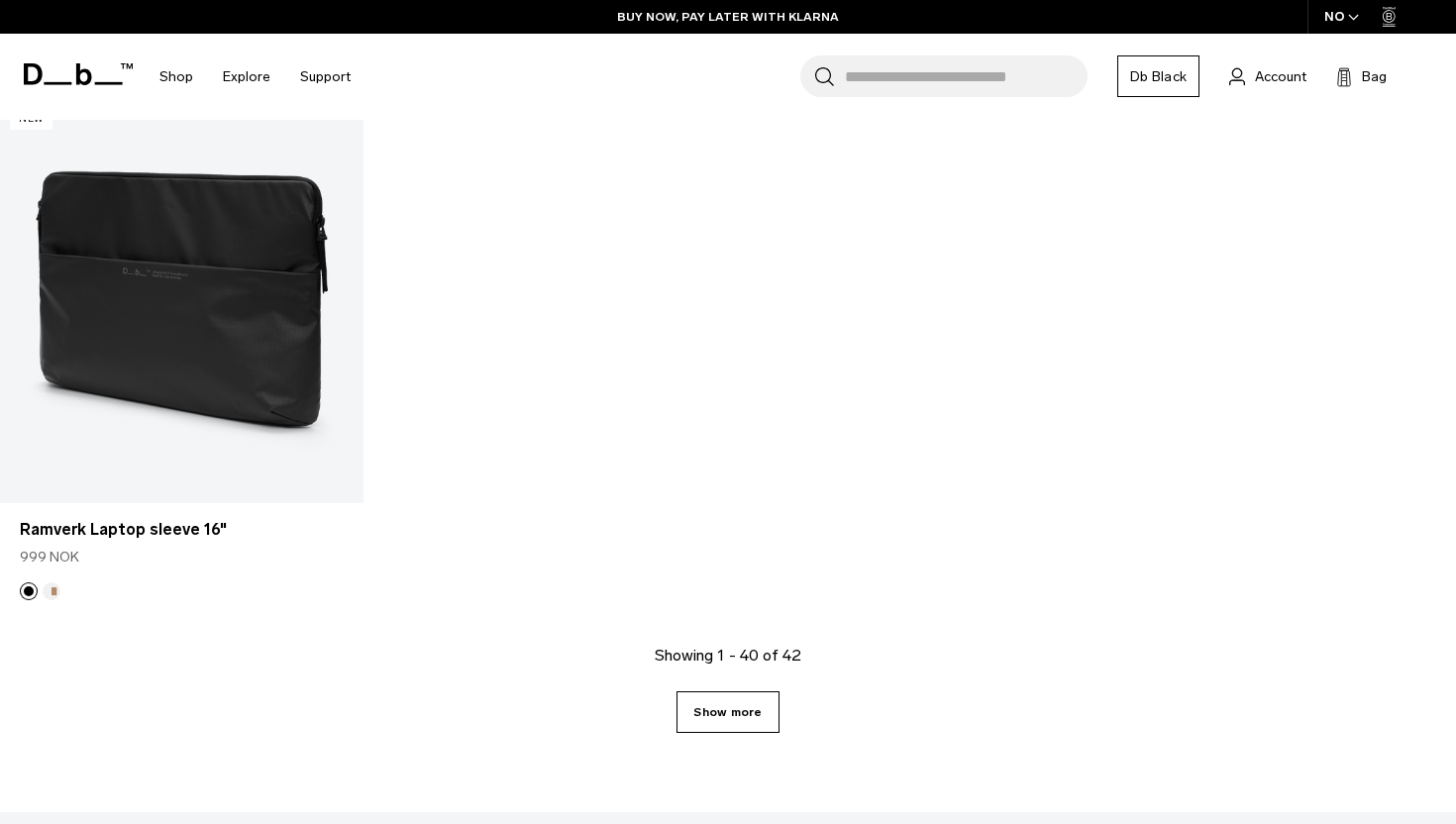 click on "Show more" at bounding box center [727, 712] 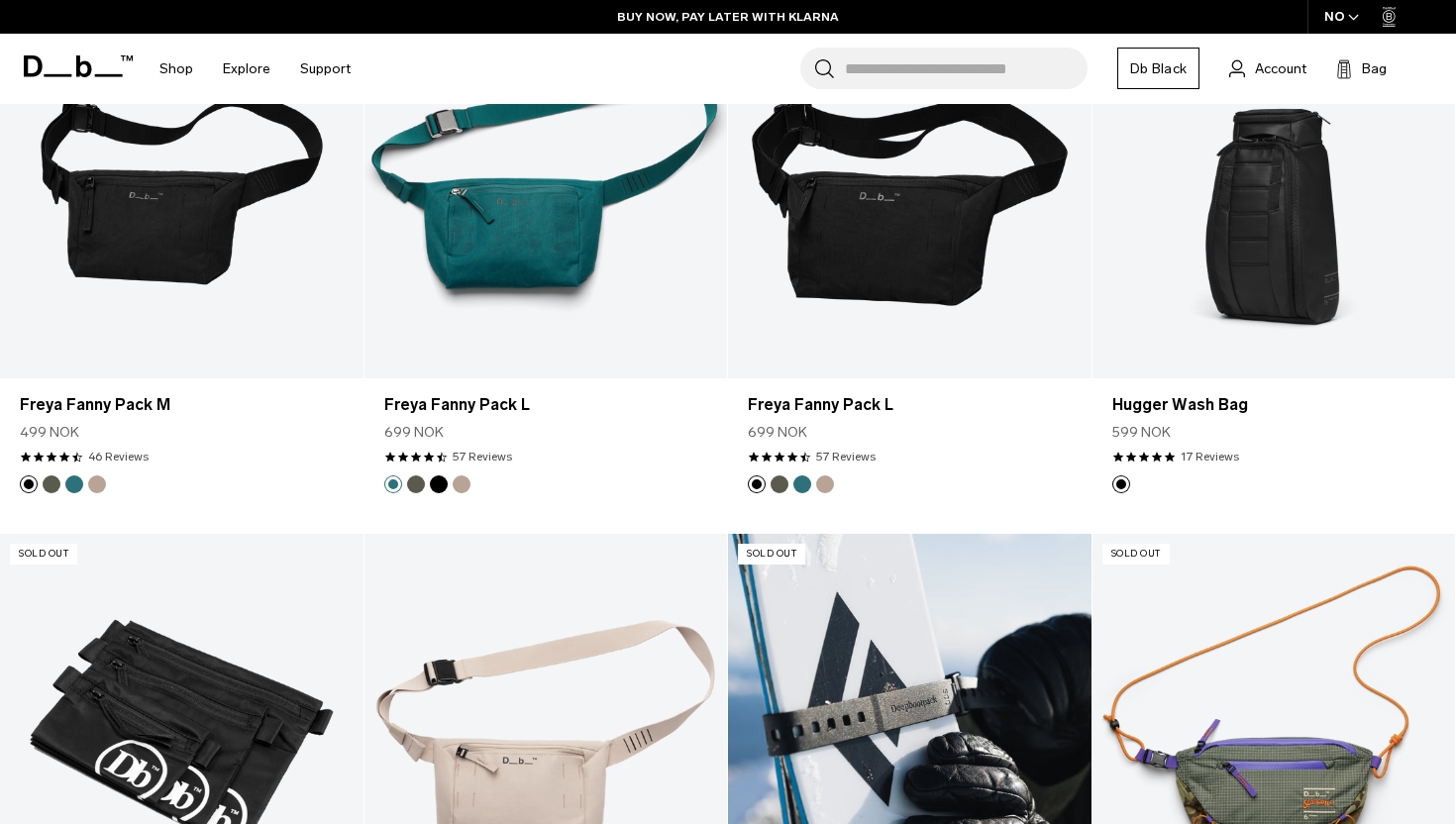 scroll, scrollTop: 3285, scrollLeft: 0, axis: vertical 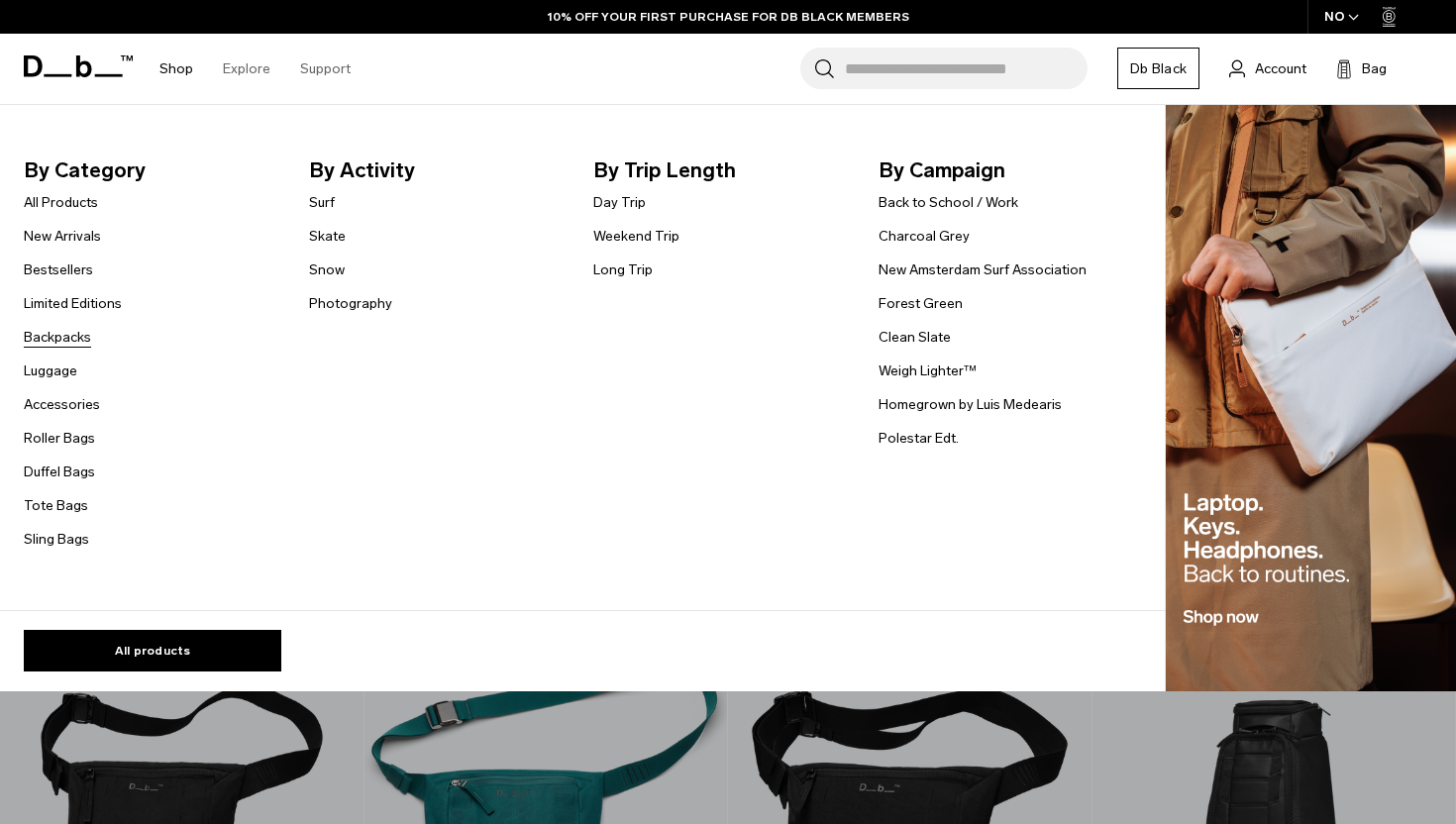 click on "Backpacks" at bounding box center [57, 337] 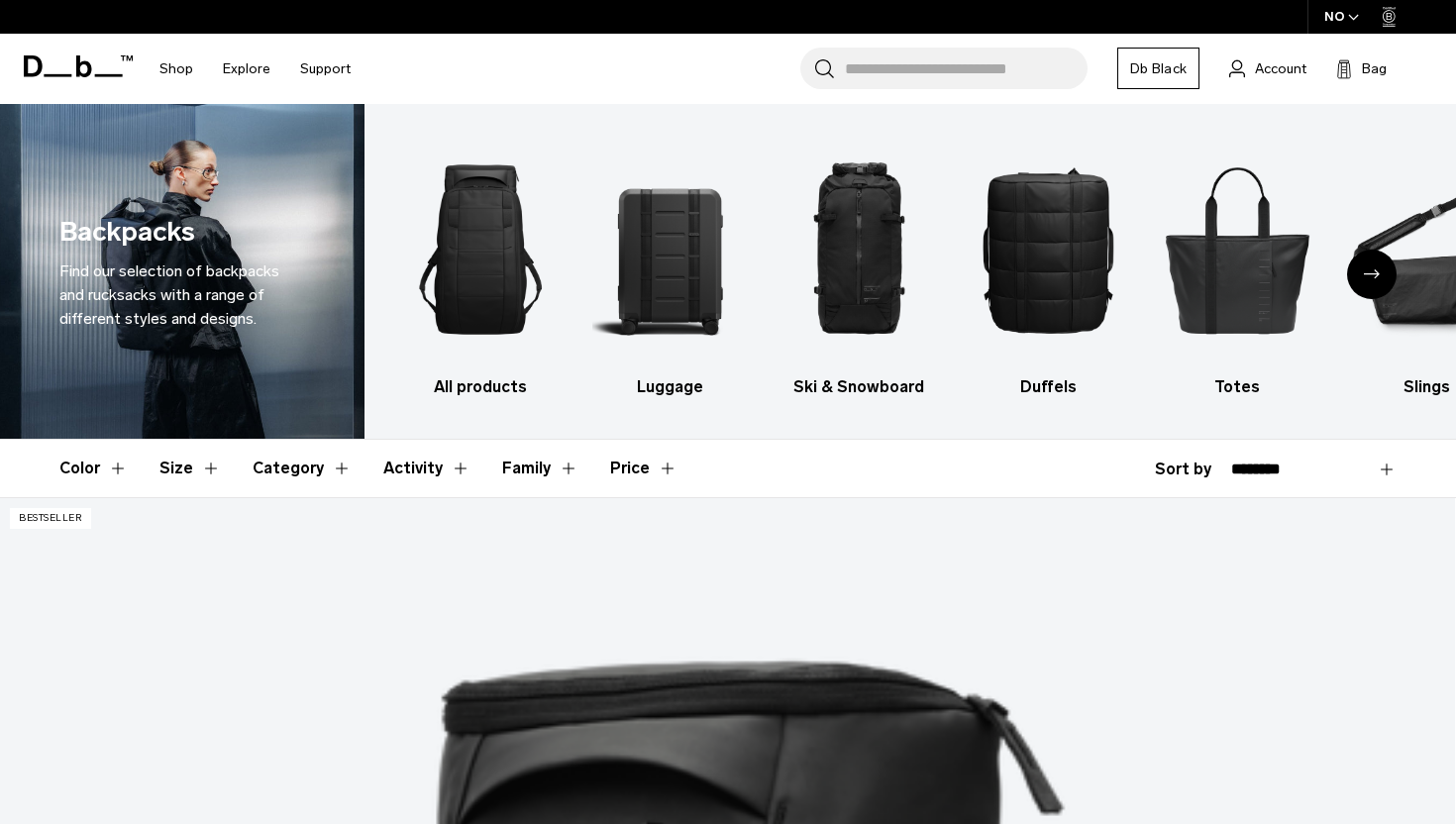scroll, scrollTop: 0, scrollLeft: 0, axis: both 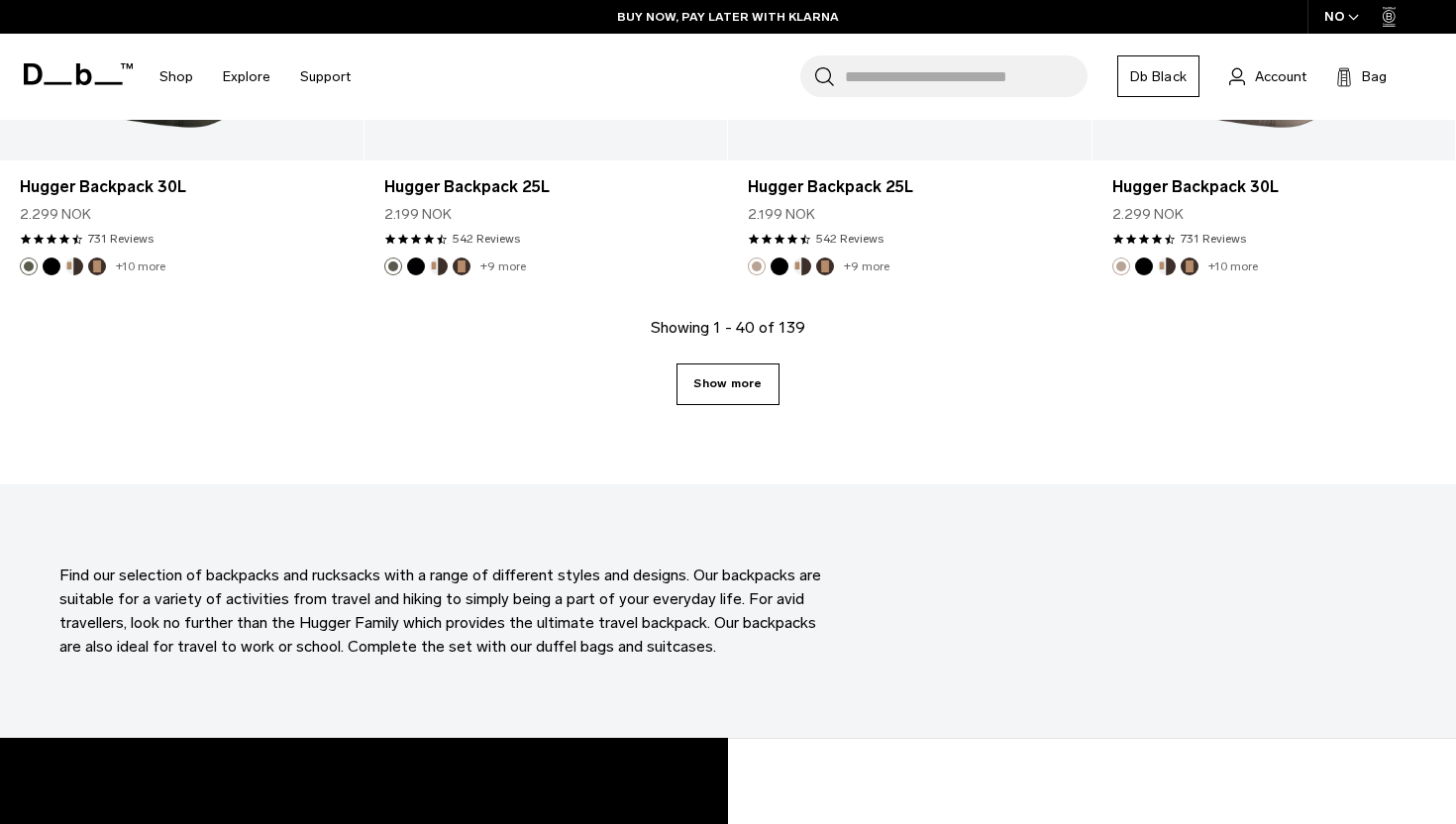 click on "Show more" at bounding box center (727, 384) 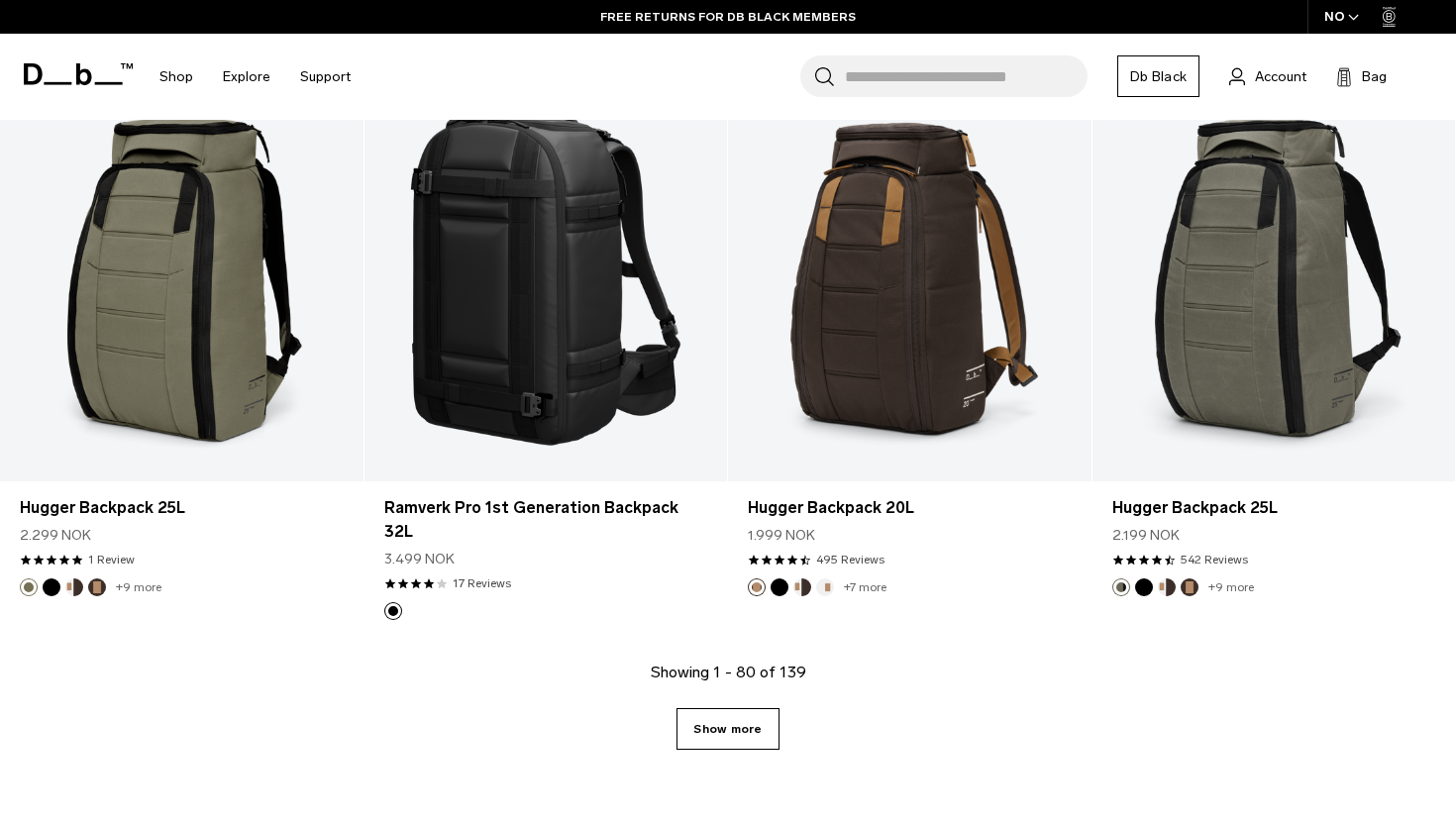 scroll, scrollTop: 11047, scrollLeft: 0, axis: vertical 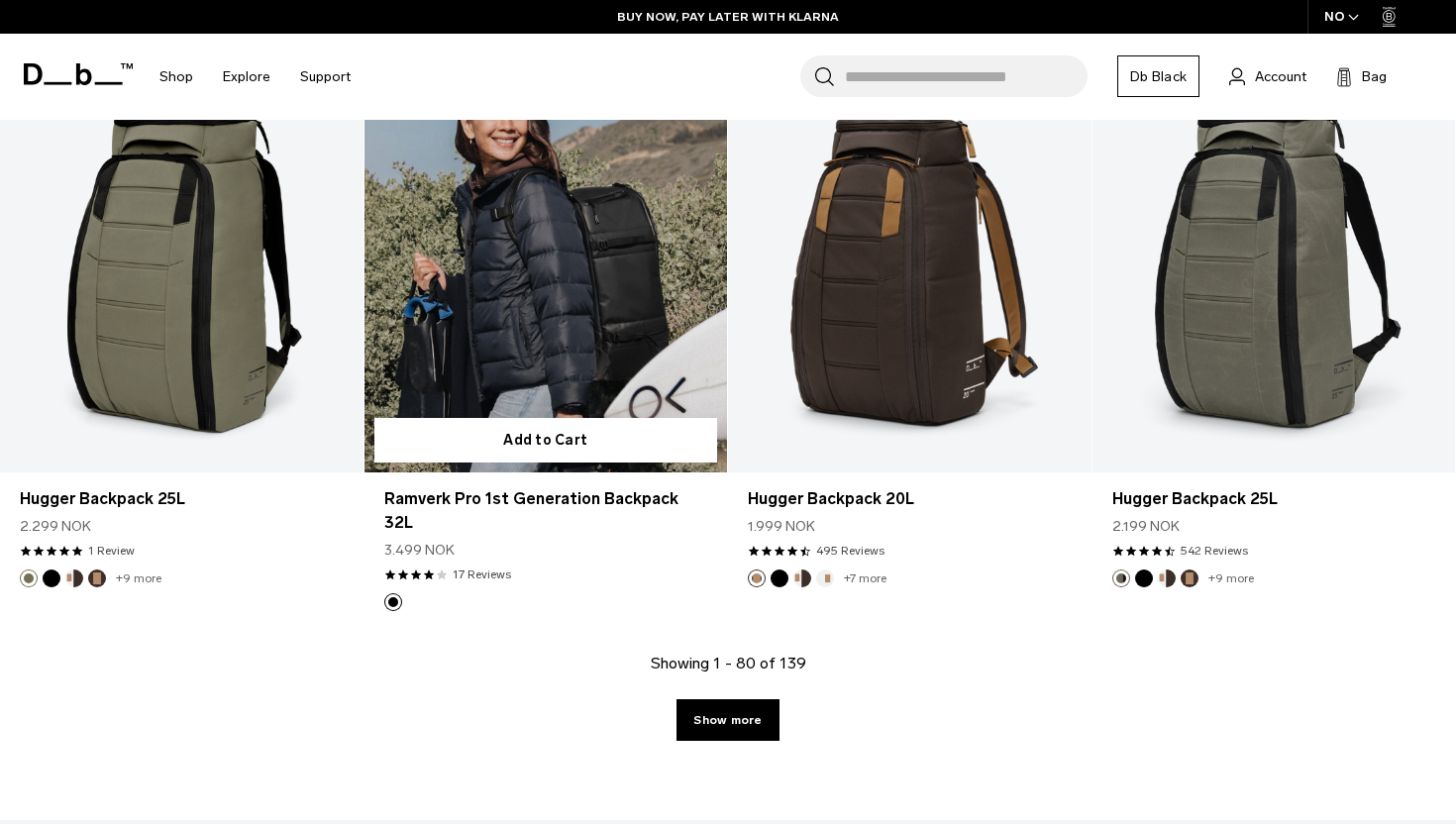 click at bounding box center [546, 269] 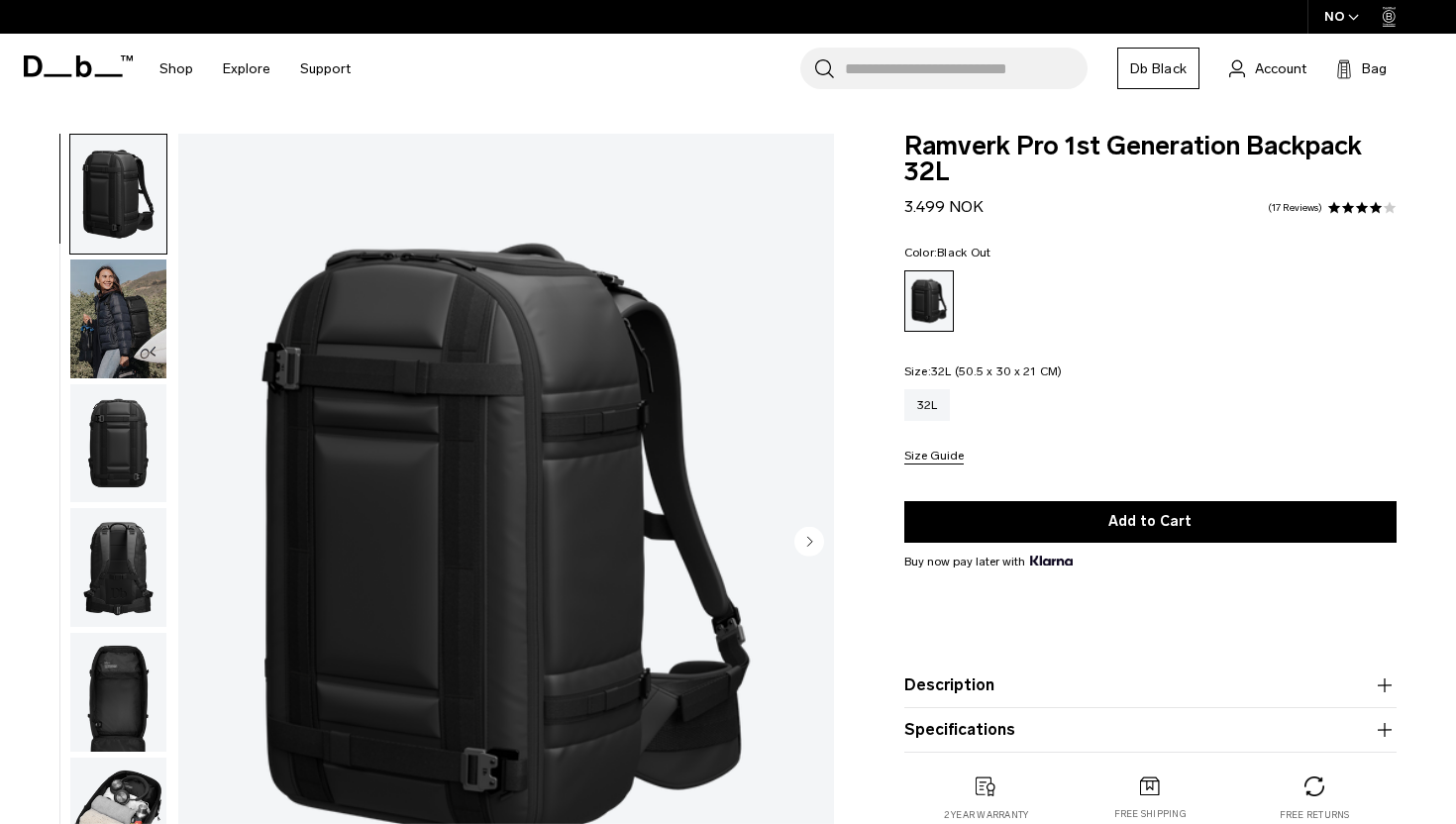 scroll, scrollTop: 0, scrollLeft: 0, axis: both 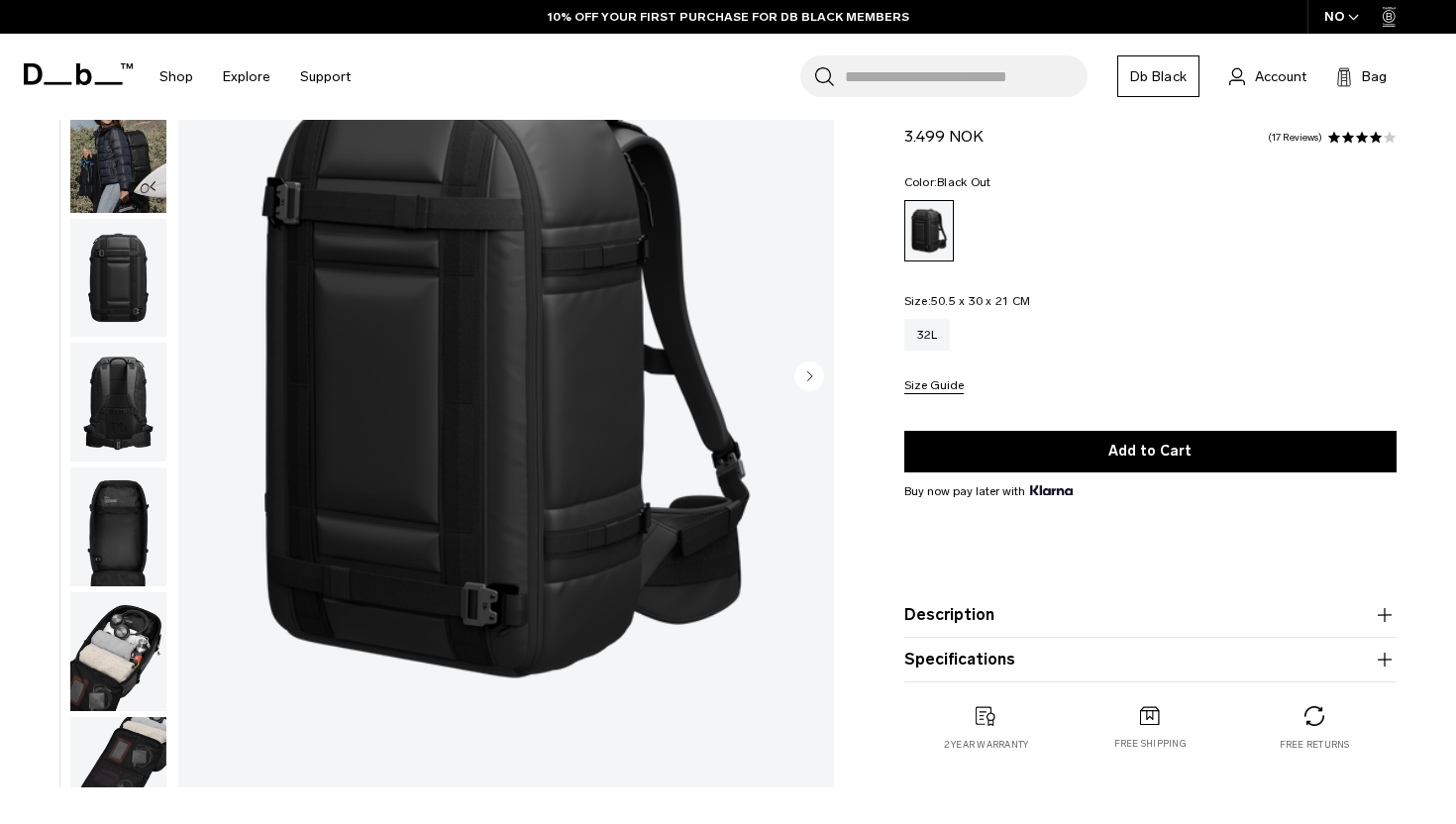 click at bounding box center (118, 402) 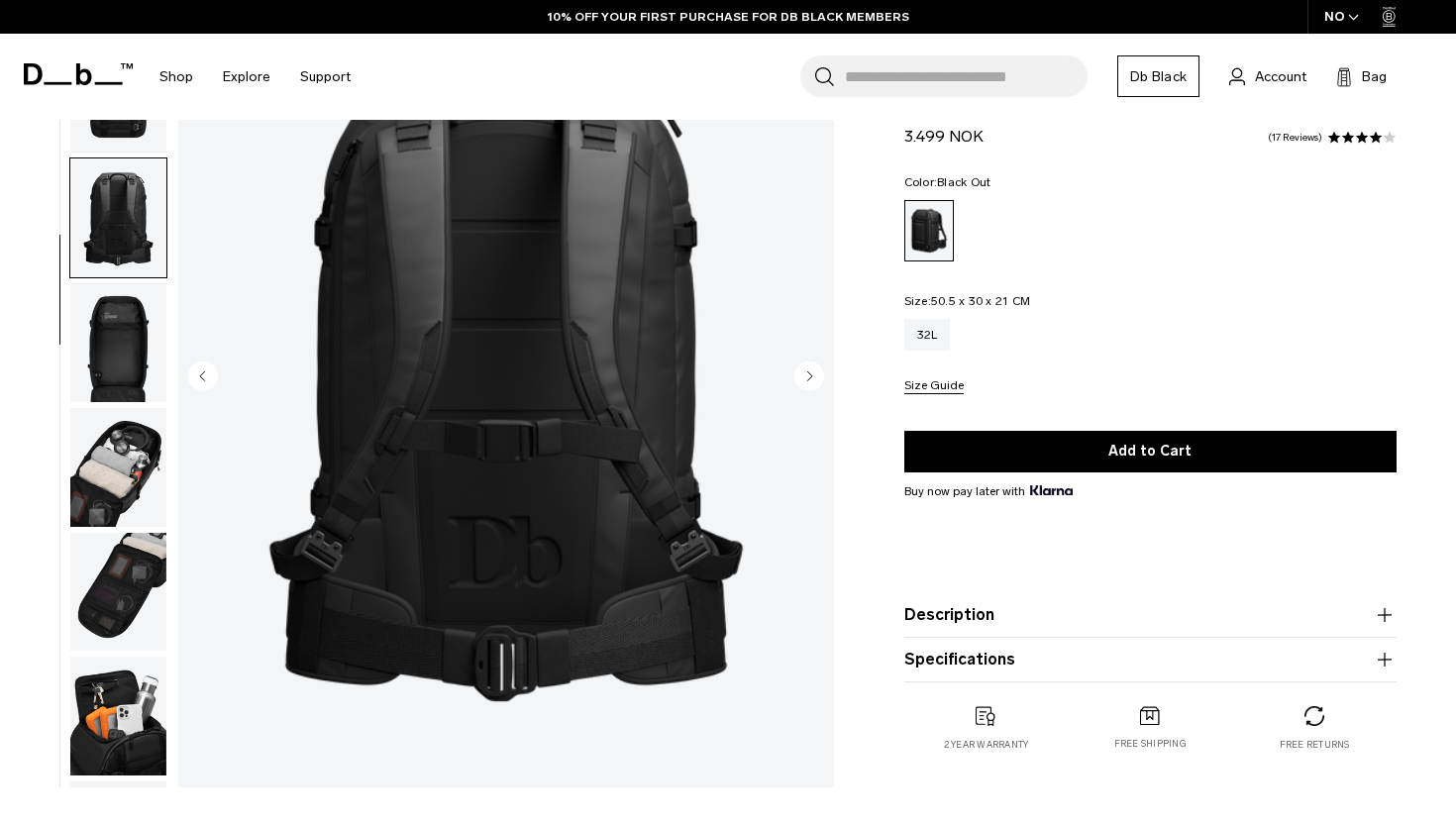 scroll, scrollTop: 298, scrollLeft: 0, axis: vertical 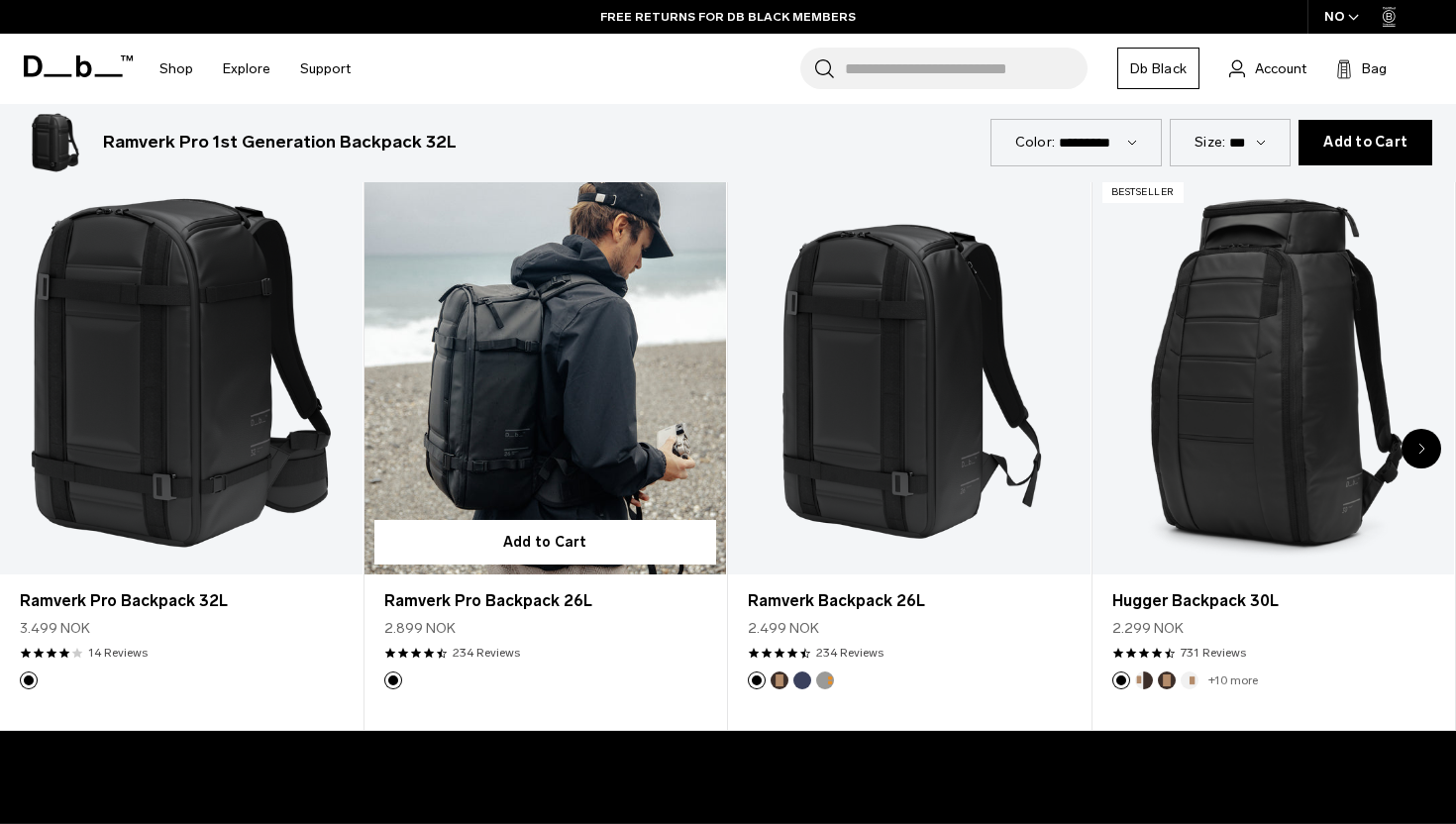 click at bounding box center (546, 373) 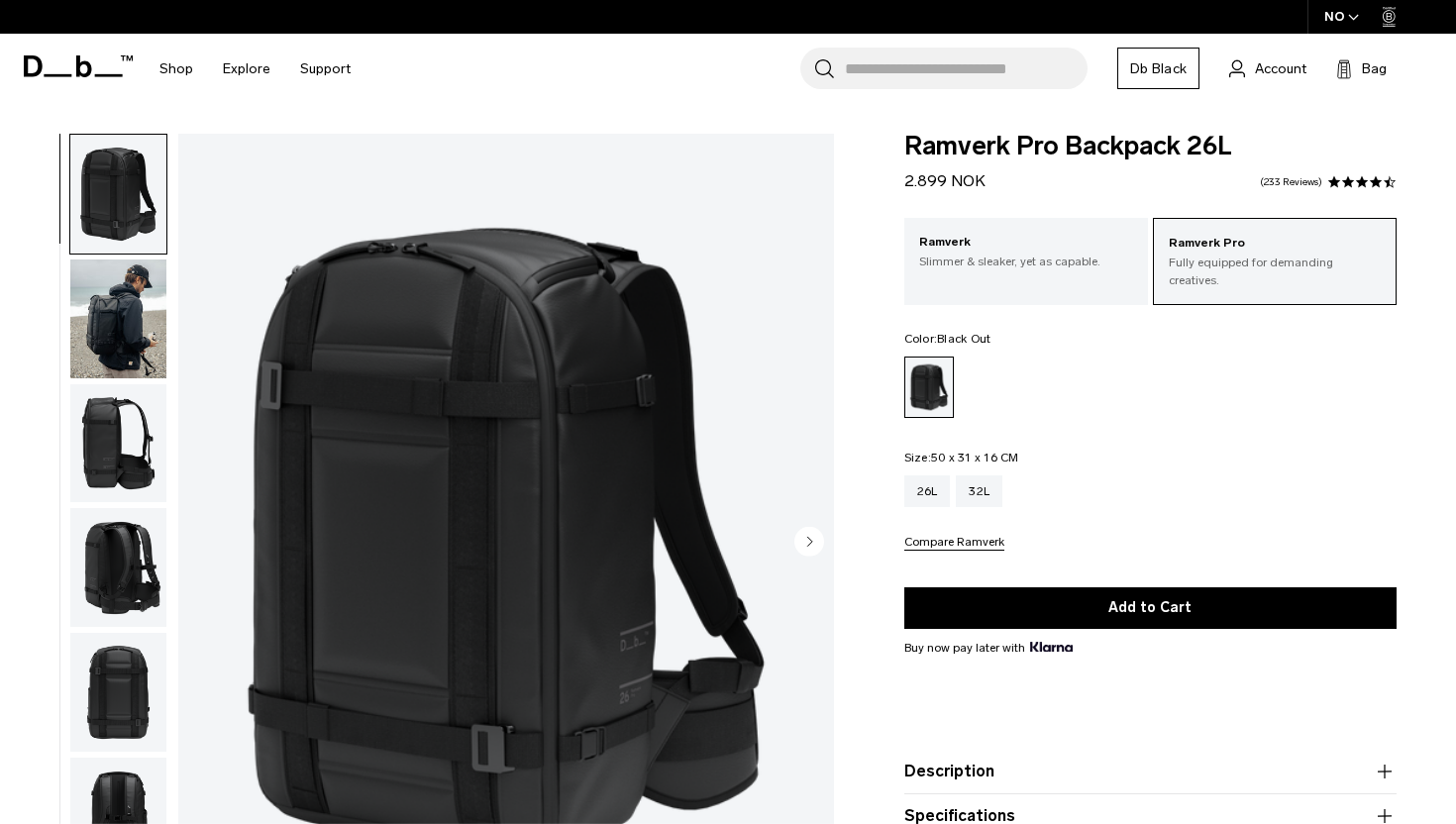 scroll, scrollTop: 0, scrollLeft: 0, axis: both 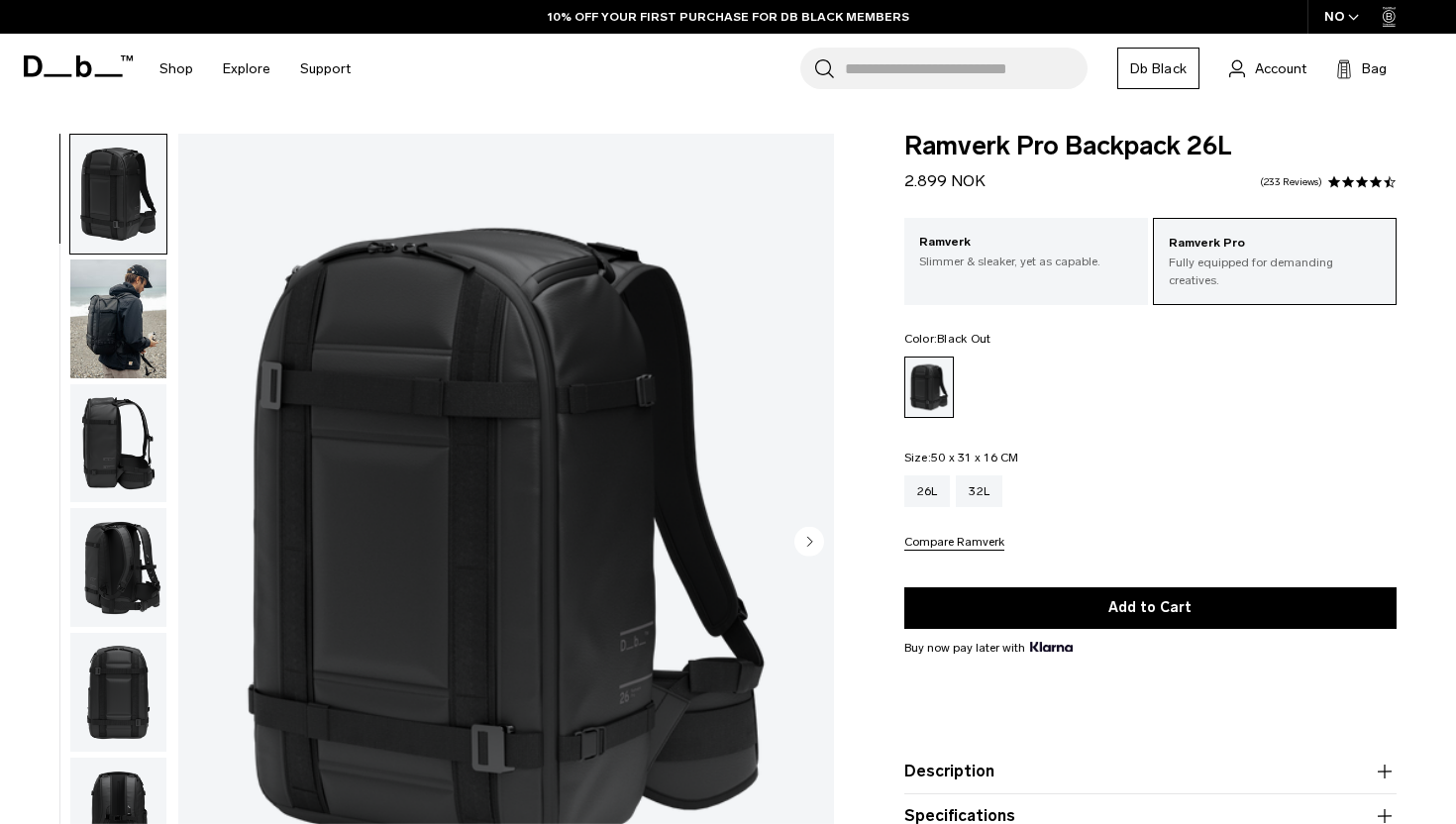 click at bounding box center (118, 444) 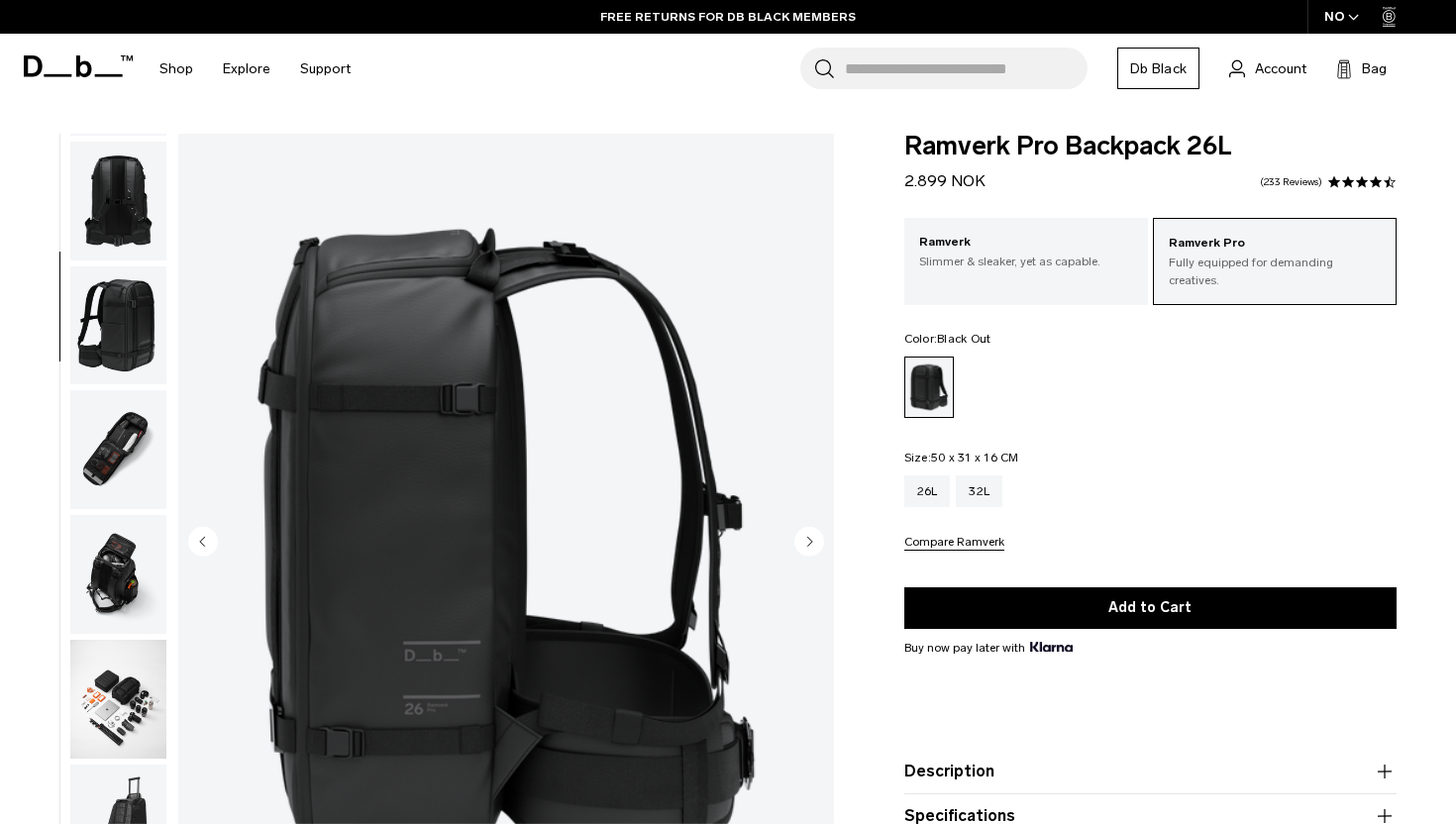 scroll, scrollTop: 796, scrollLeft: 0, axis: vertical 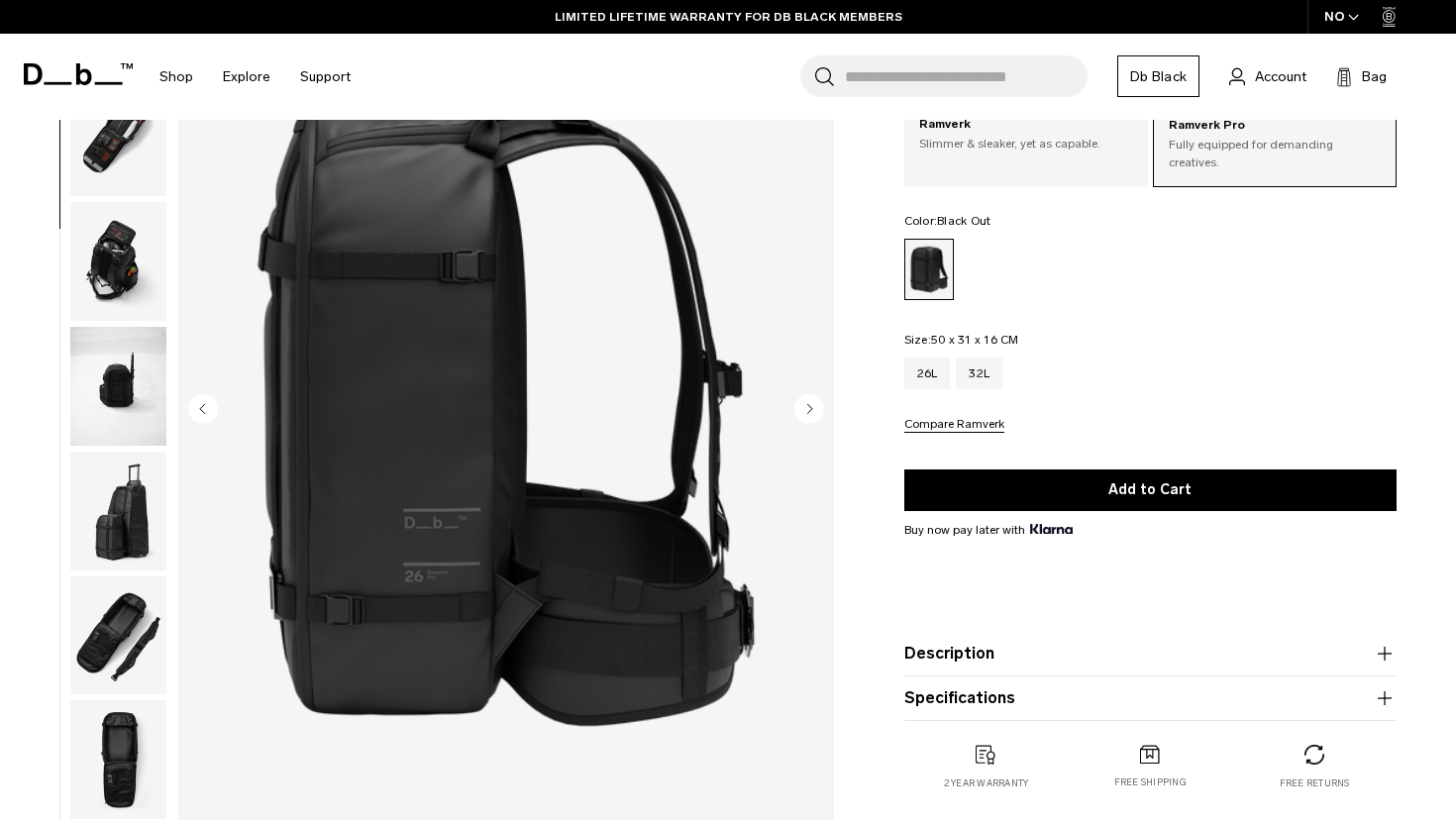 click at bounding box center (118, 511) 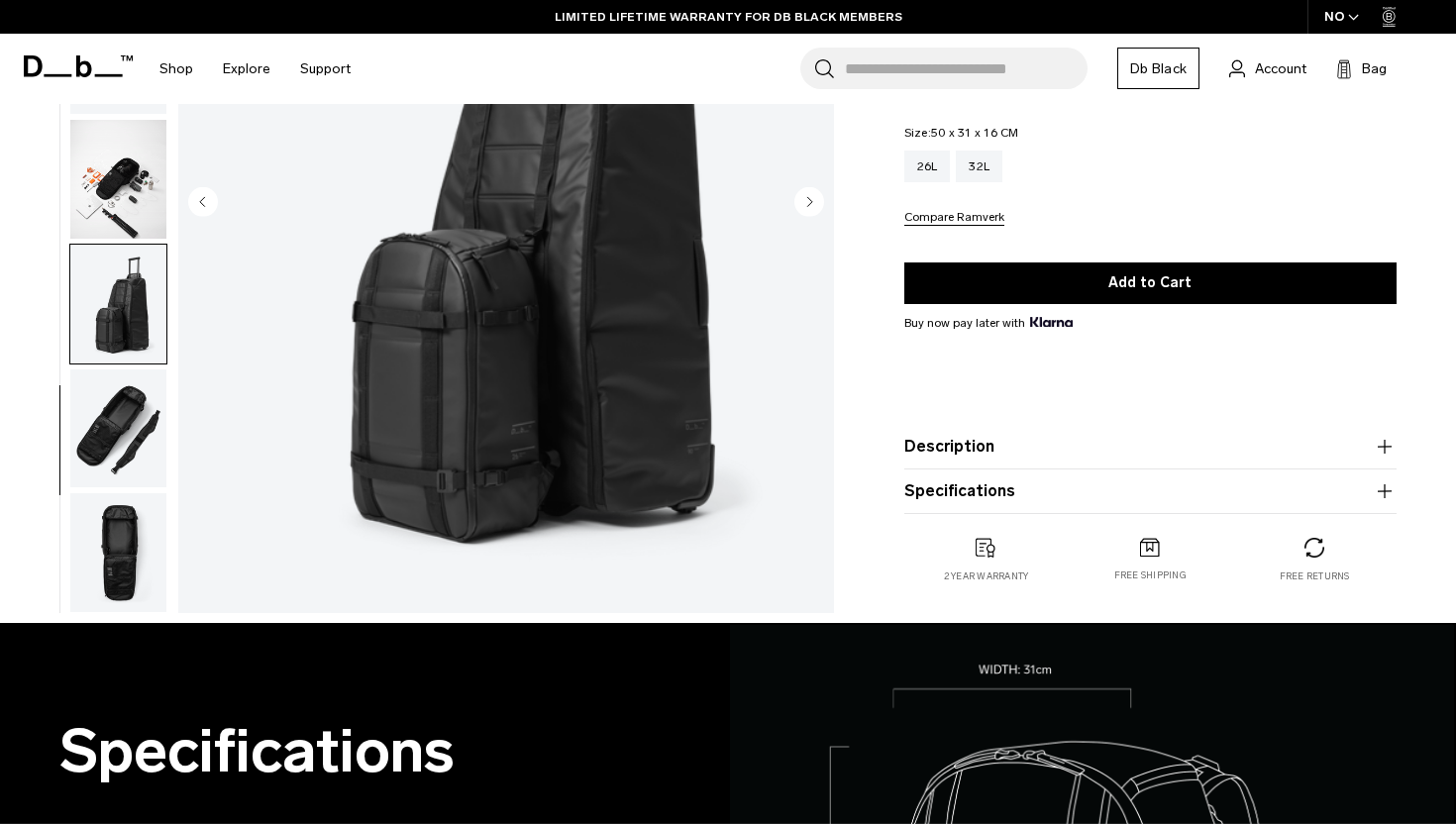 scroll, scrollTop: 331, scrollLeft: 0, axis: vertical 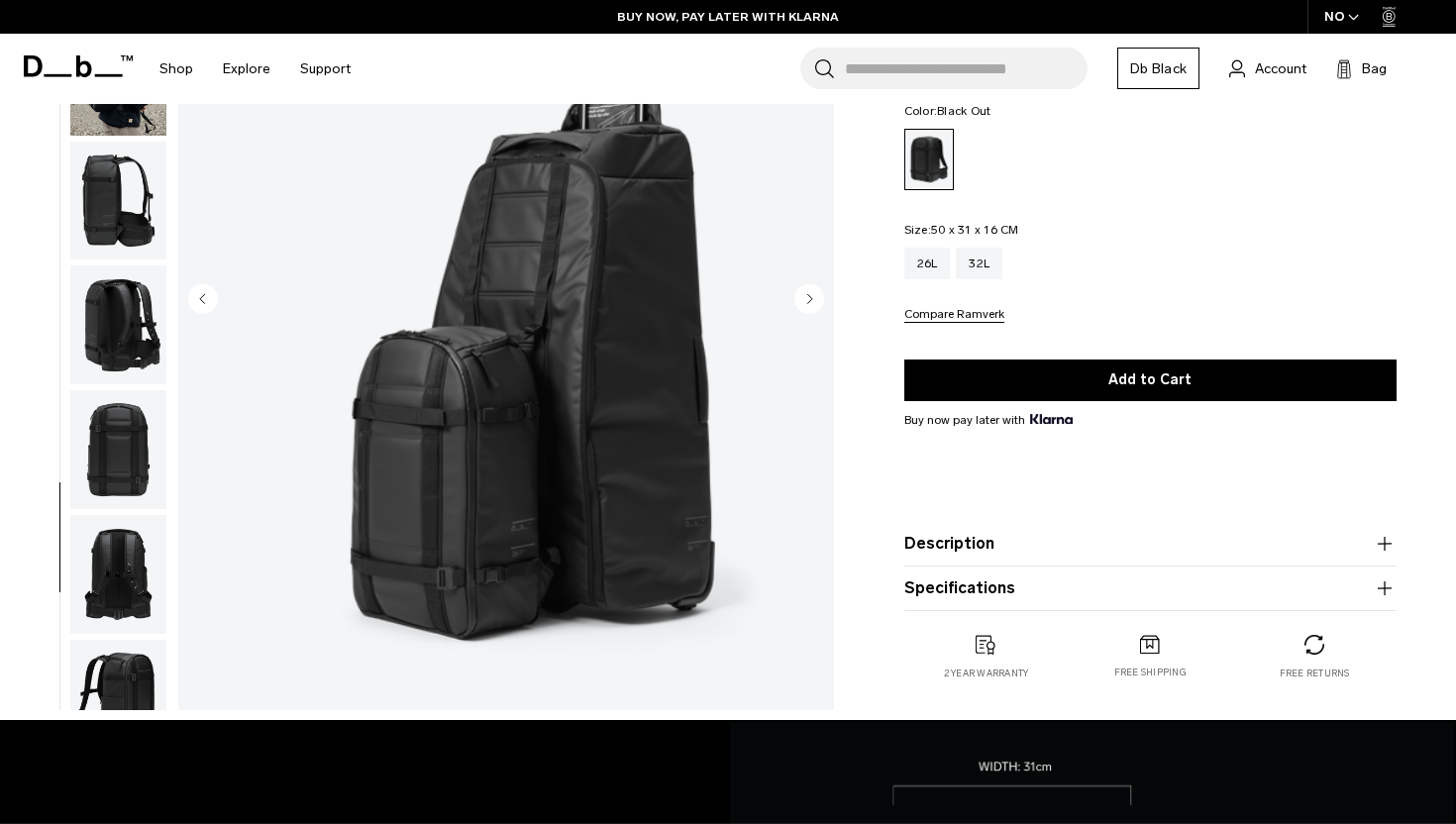 click at bounding box center [118, 325] 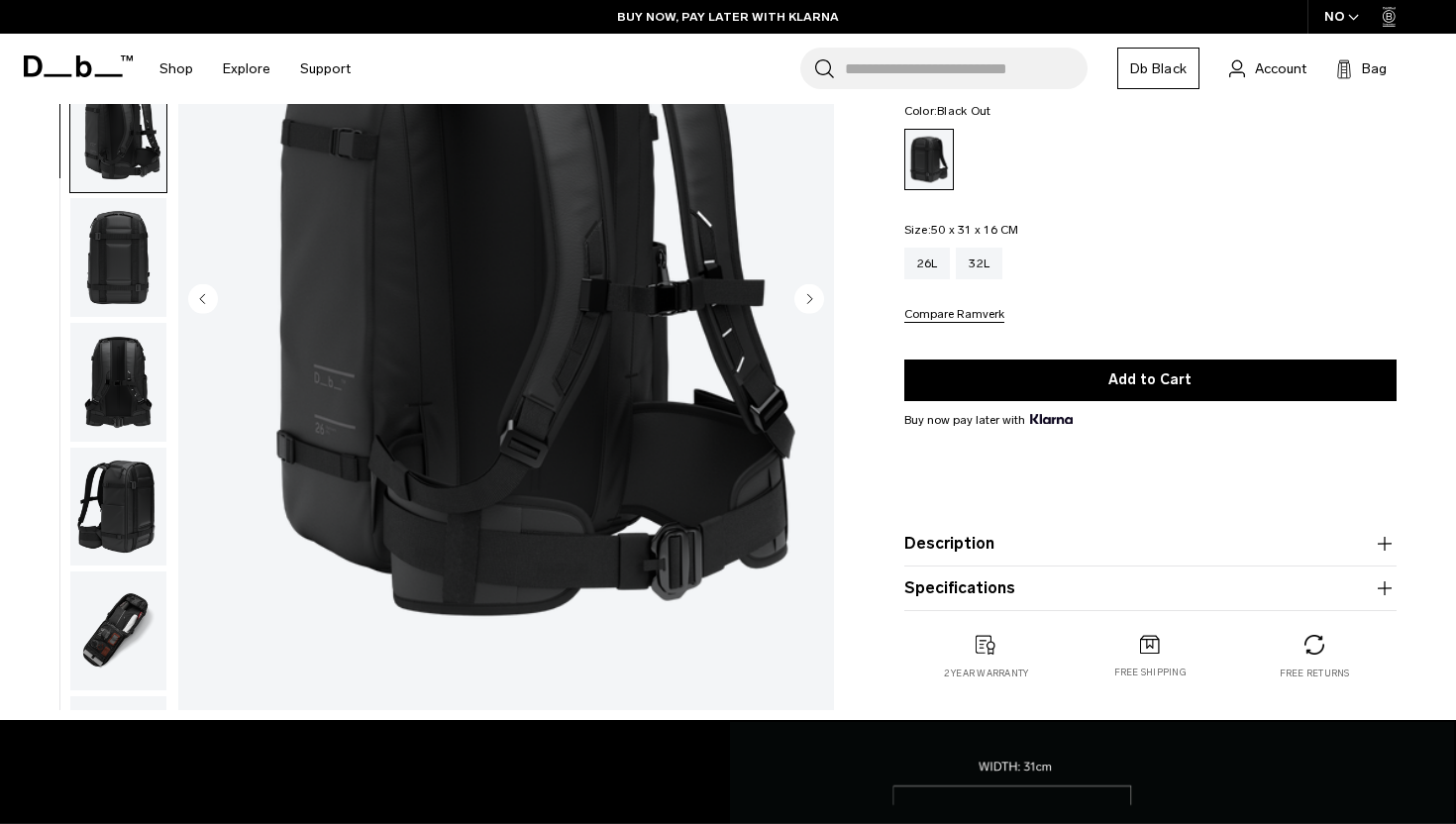 scroll, scrollTop: 0, scrollLeft: 0, axis: both 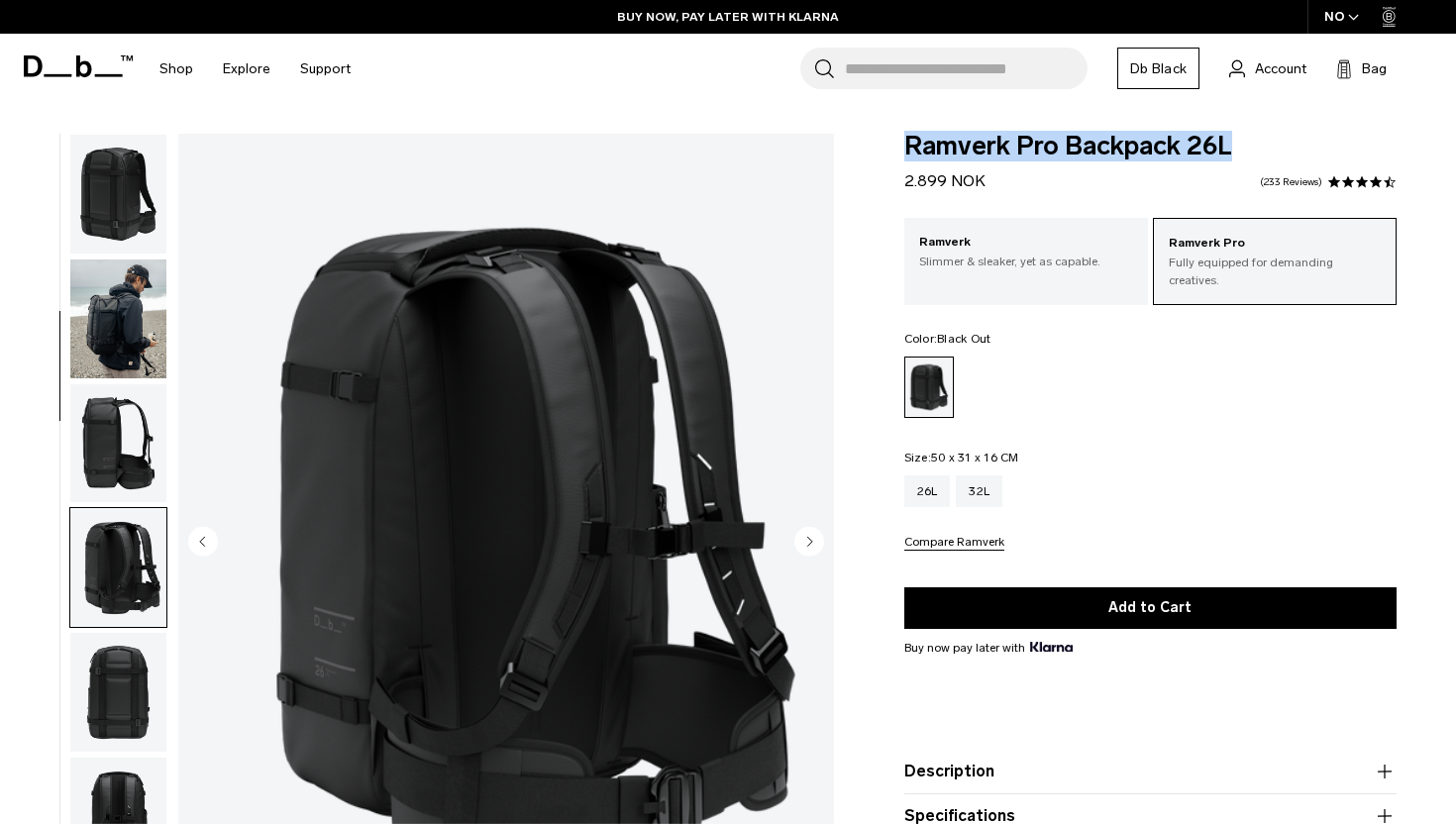 drag, startPoint x: 899, startPoint y: 150, endPoint x: 1233, endPoint y: 156, distance: 334.0539 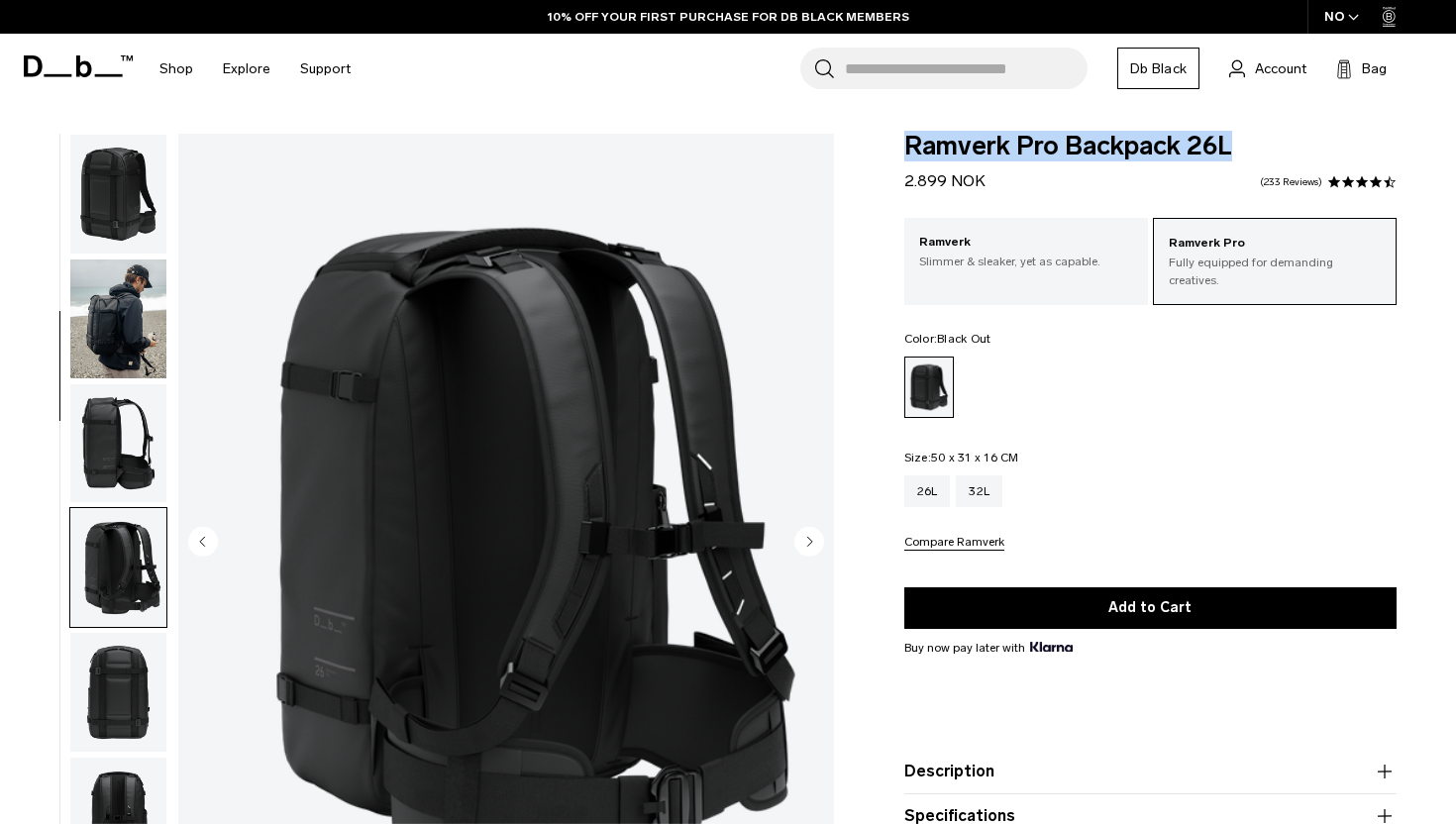 copy on "Ramverk Pro Backpack 26L" 